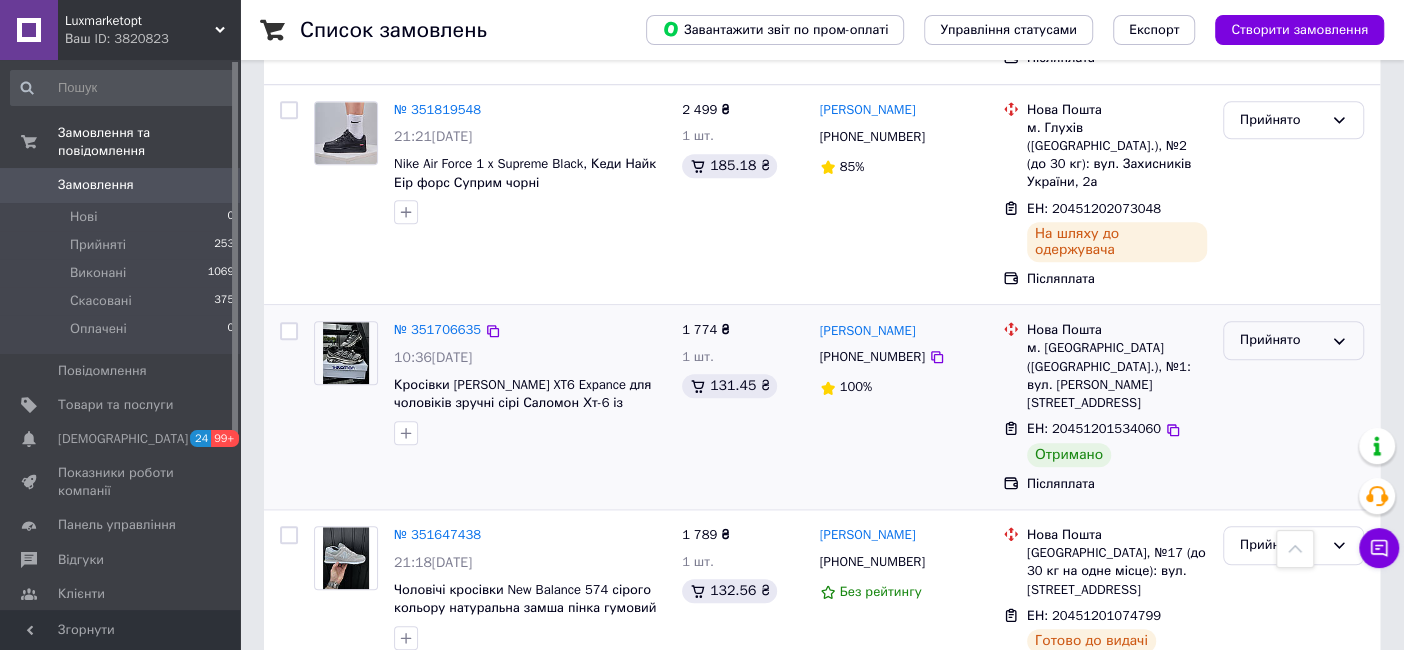 scroll, scrollTop: 1008, scrollLeft: 0, axis: vertical 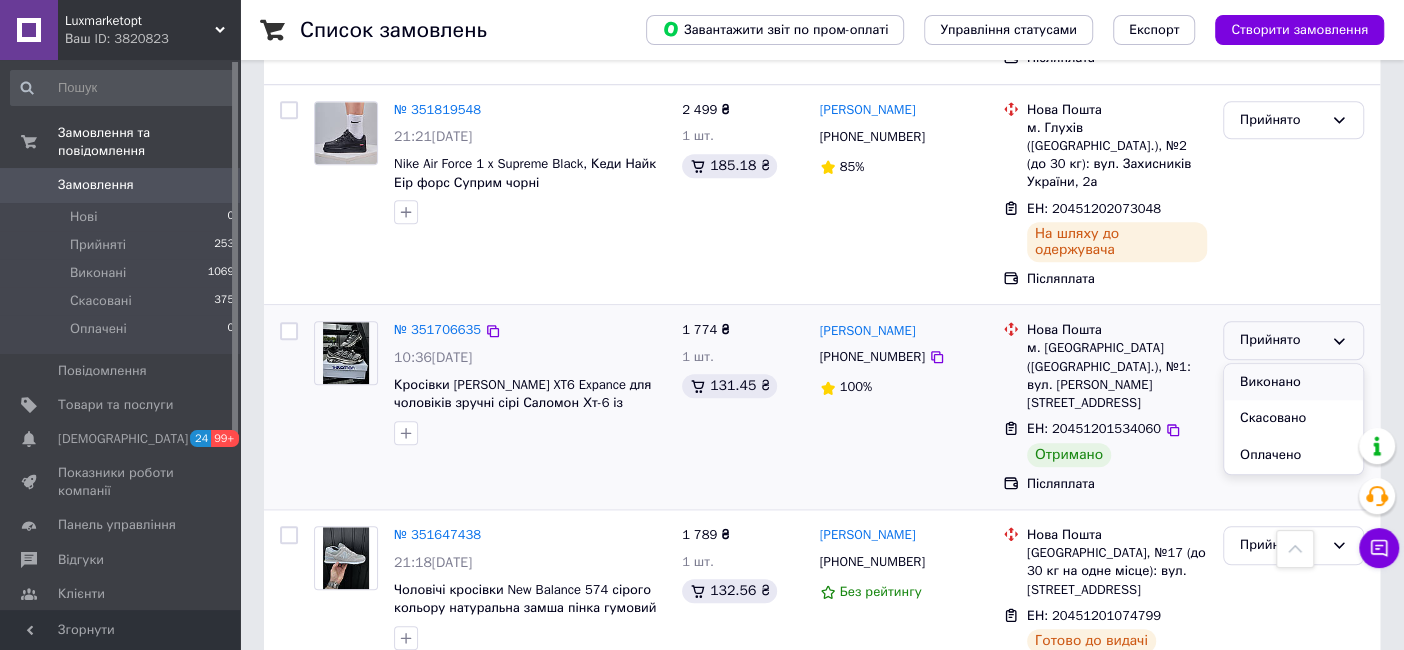 click on "Виконано" at bounding box center [1293, 382] 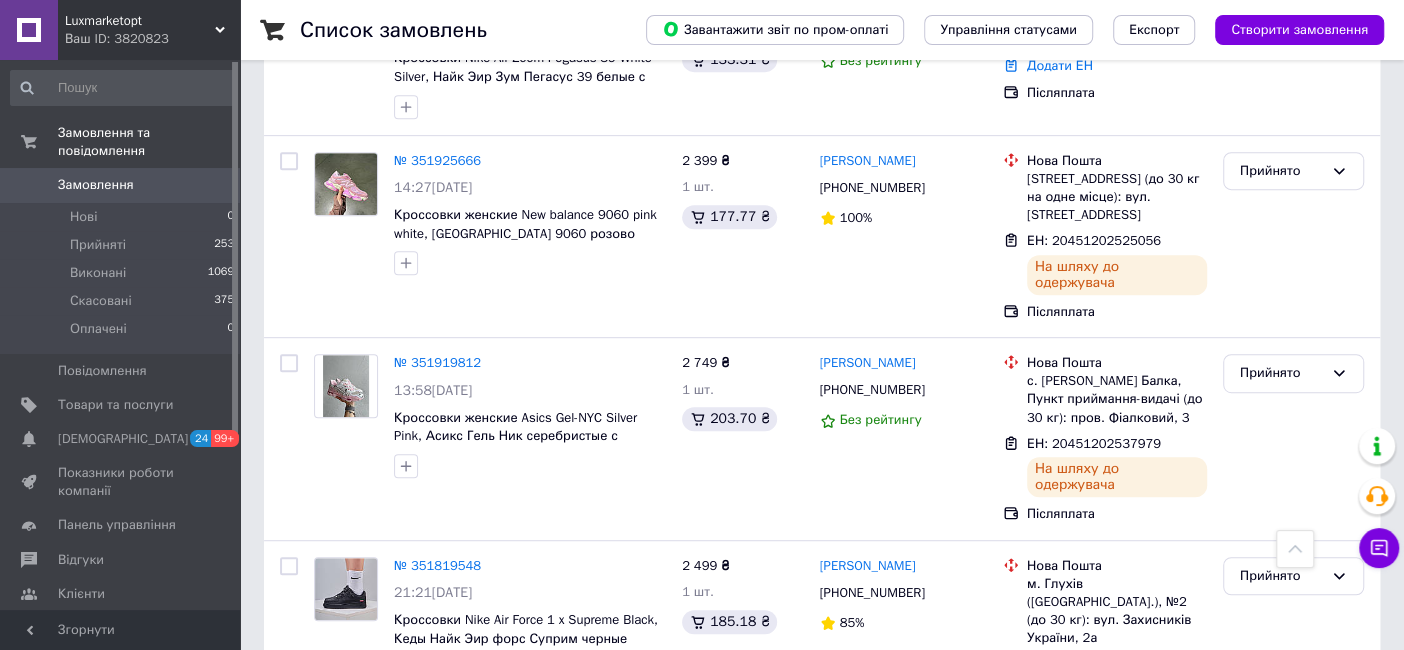 scroll, scrollTop: 555, scrollLeft: 0, axis: vertical 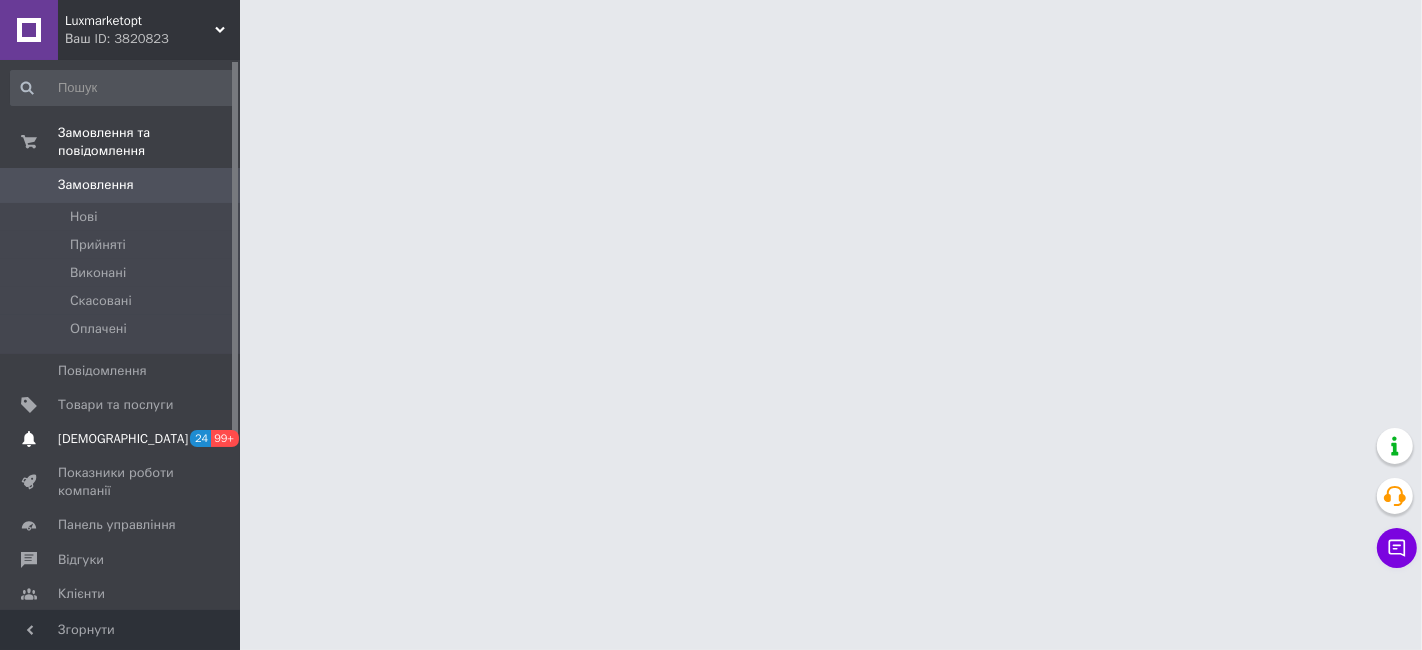 click on "[DEMOGRAPHIC_DATA] 24 99+" at bounding box center (123, 439) 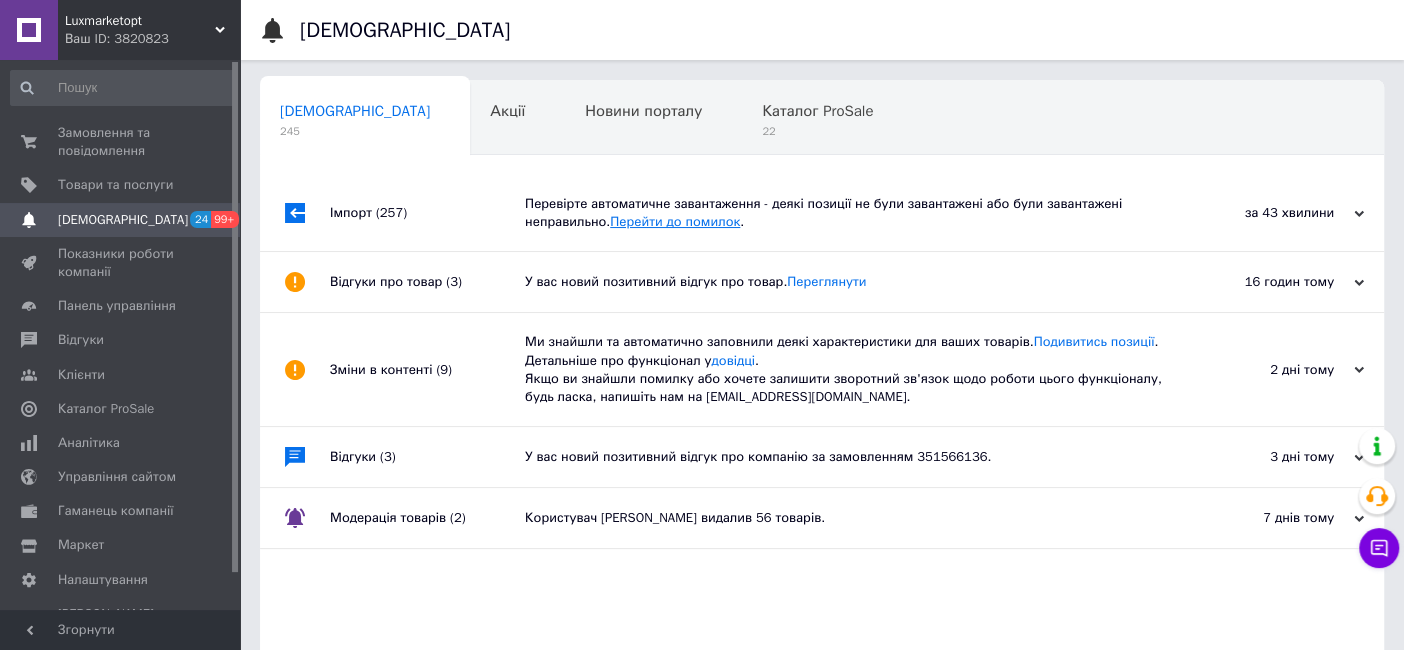 click on "Перейти до помилок" at bounding box center [675, 221] 